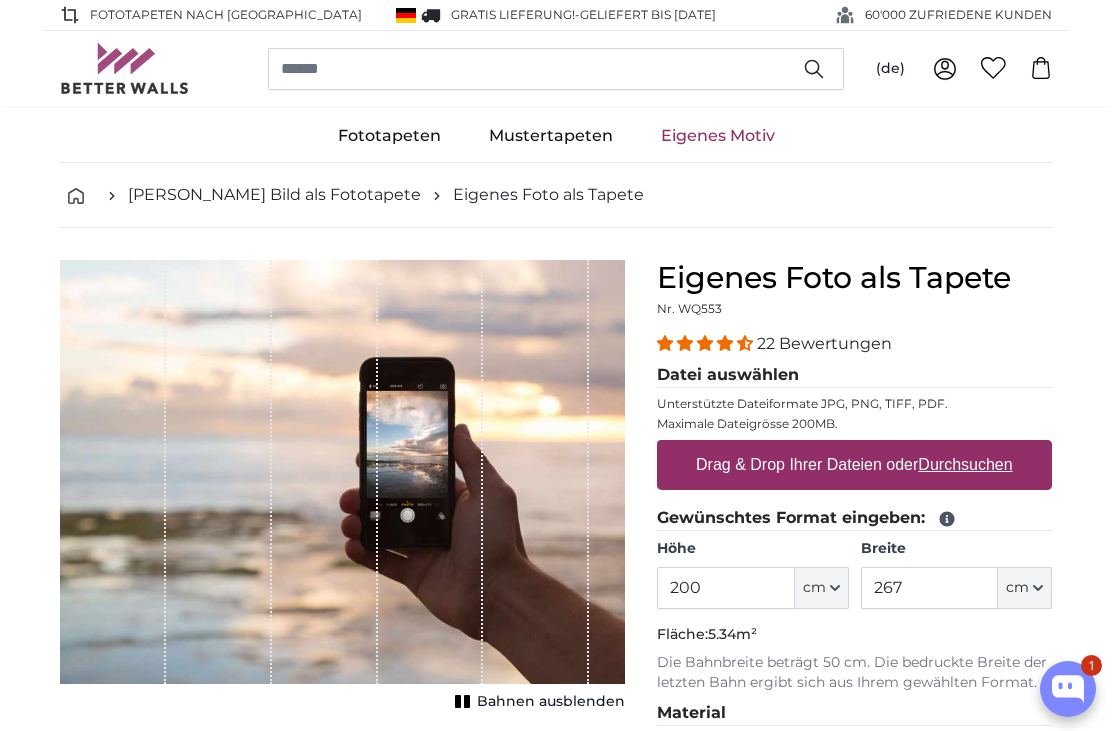 scroll, scrollTop: 0, scrollLeft: 0, axis: both 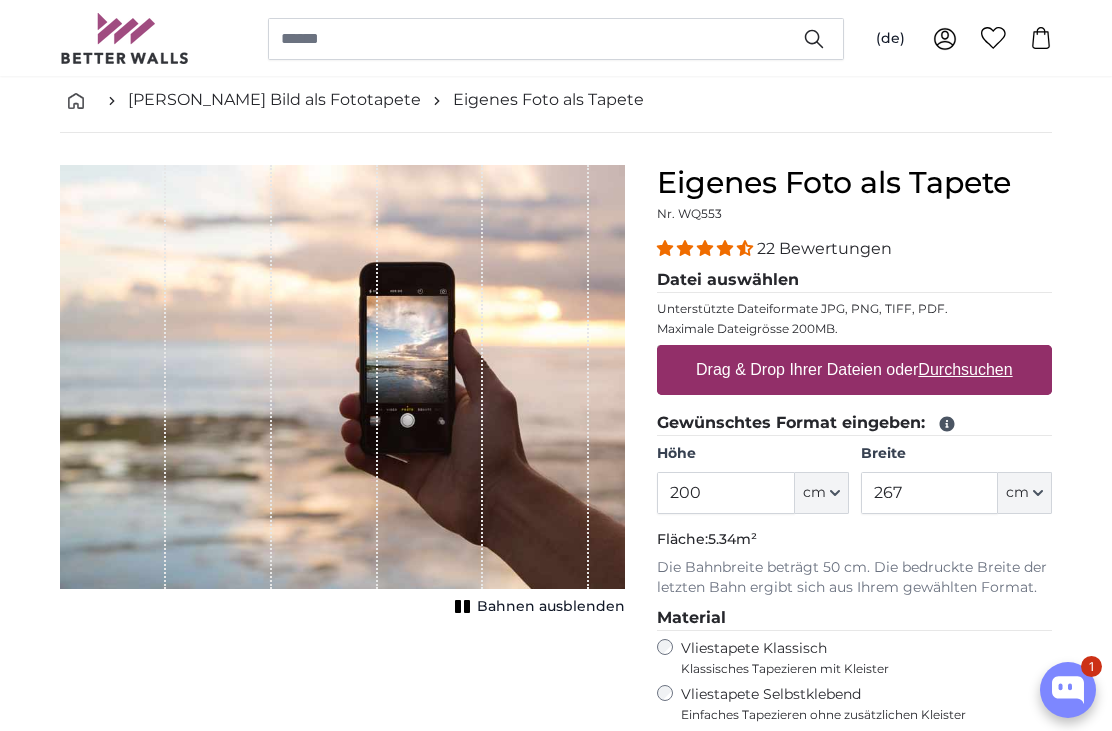 click on "Durchsuchen" at bounding box center (966, 368) 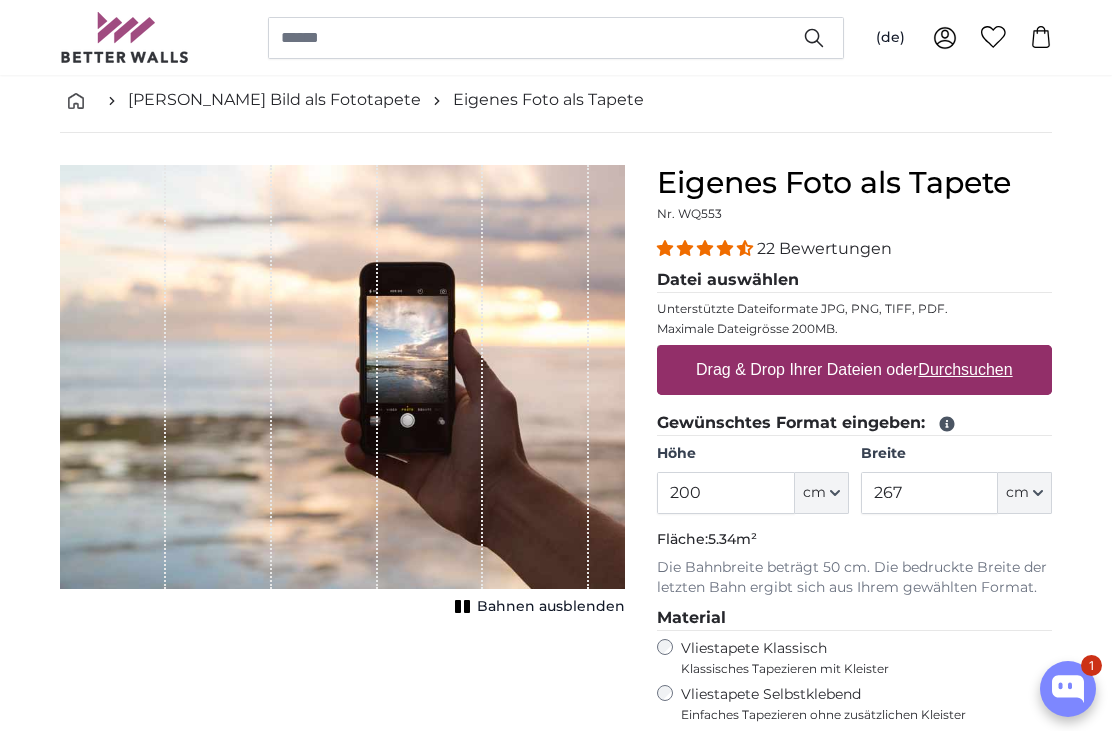 type on "**********" 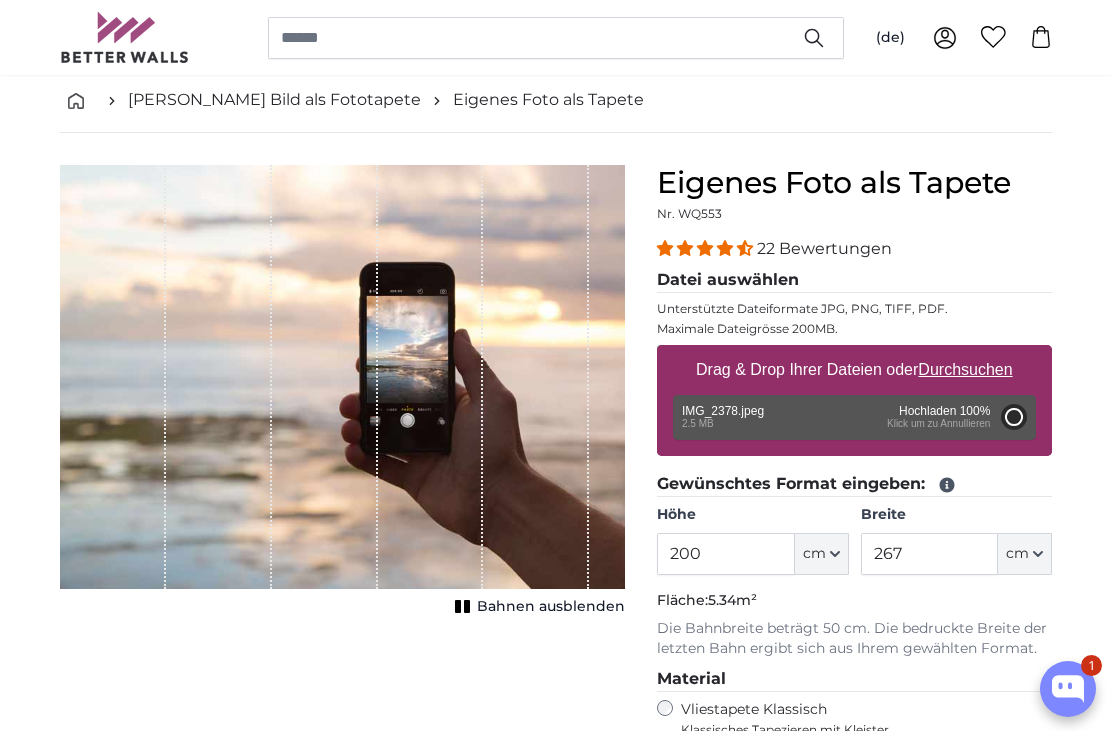 type on "150" 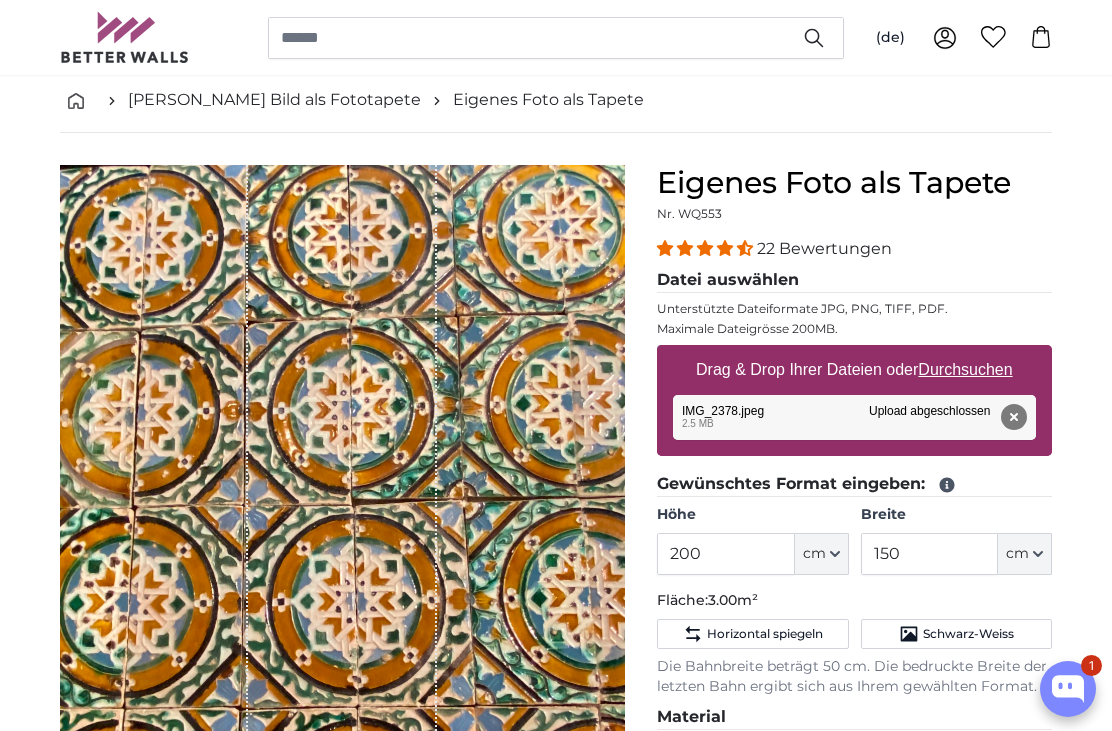 click on "Durchsuchen" at bounding box center (966, 369) 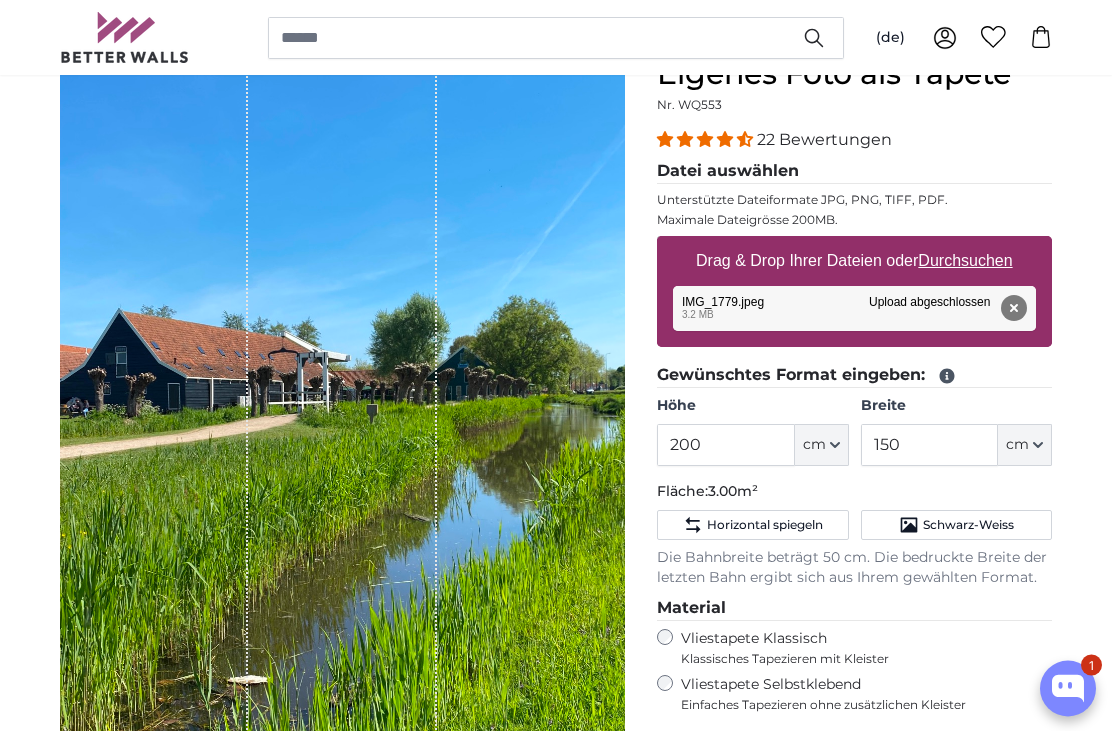 scroll, scrollTop: 229, scrollLeft: 0, axis: vertical 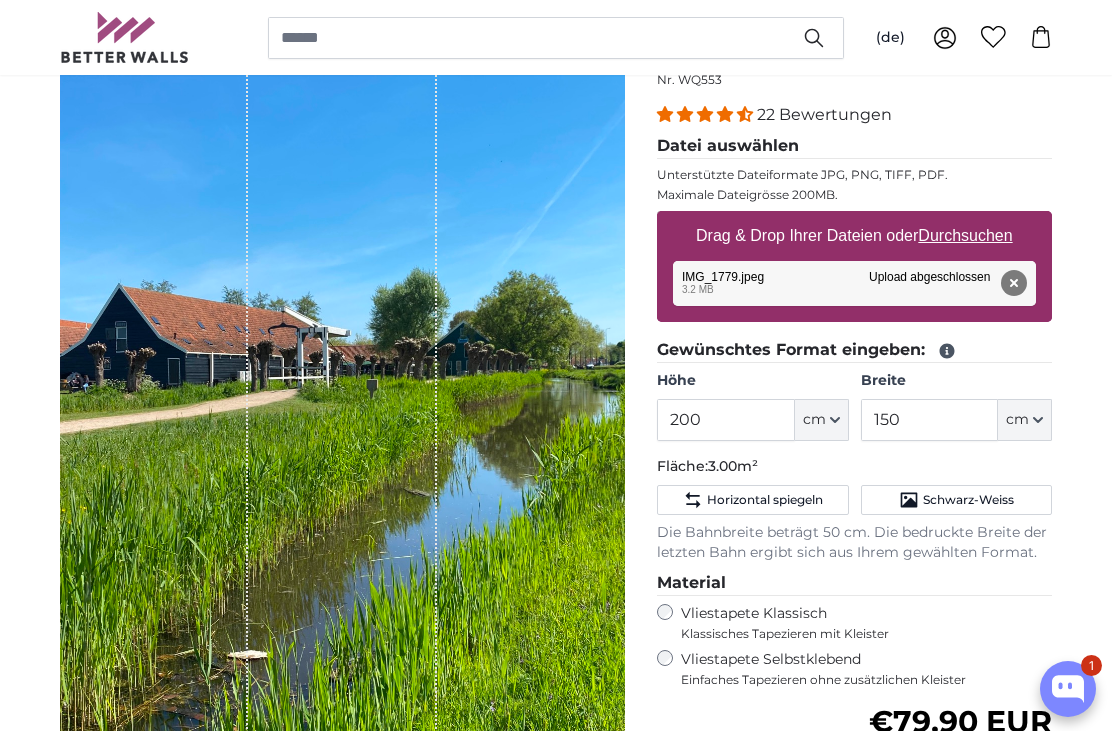 click on "Durchsuchen" at bounding box center [966, 235] 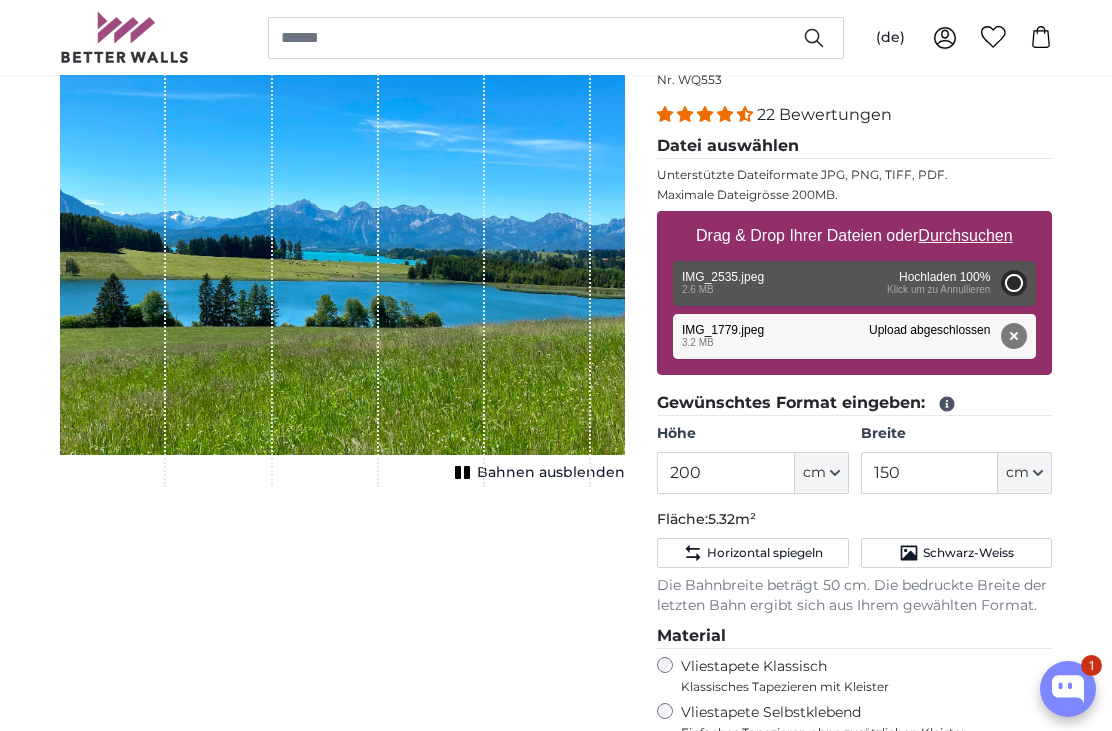type on "266" 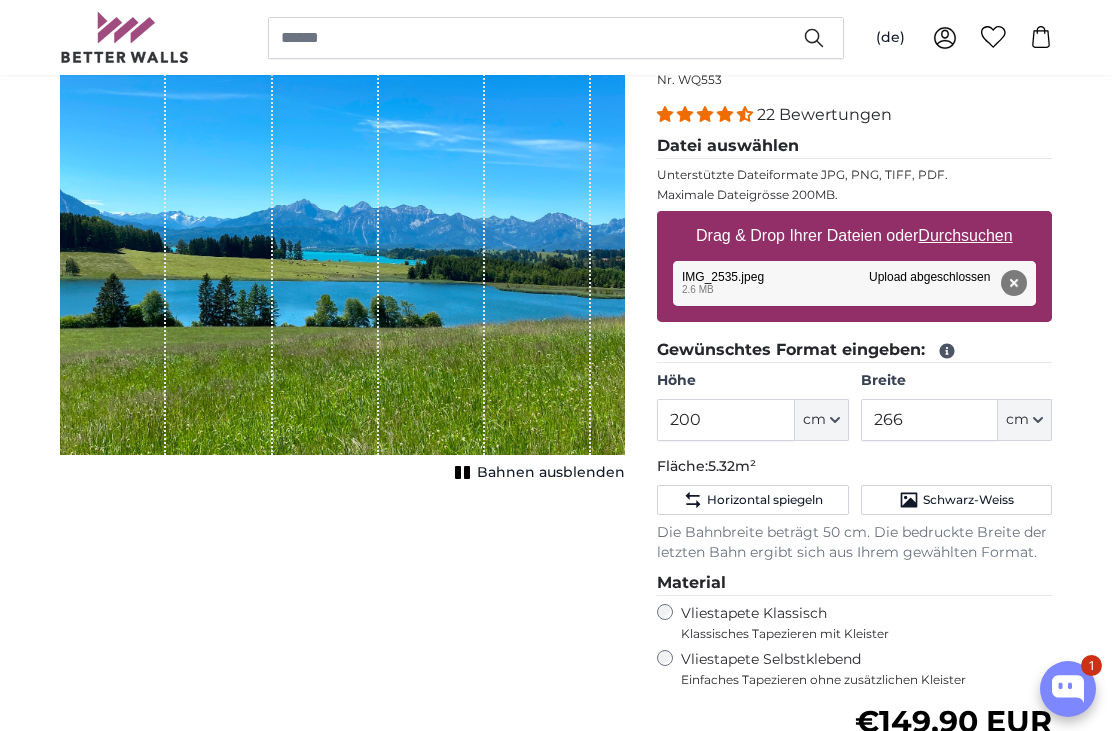 click on "Bahnen ausblenden" at bounding box center [537, 473] 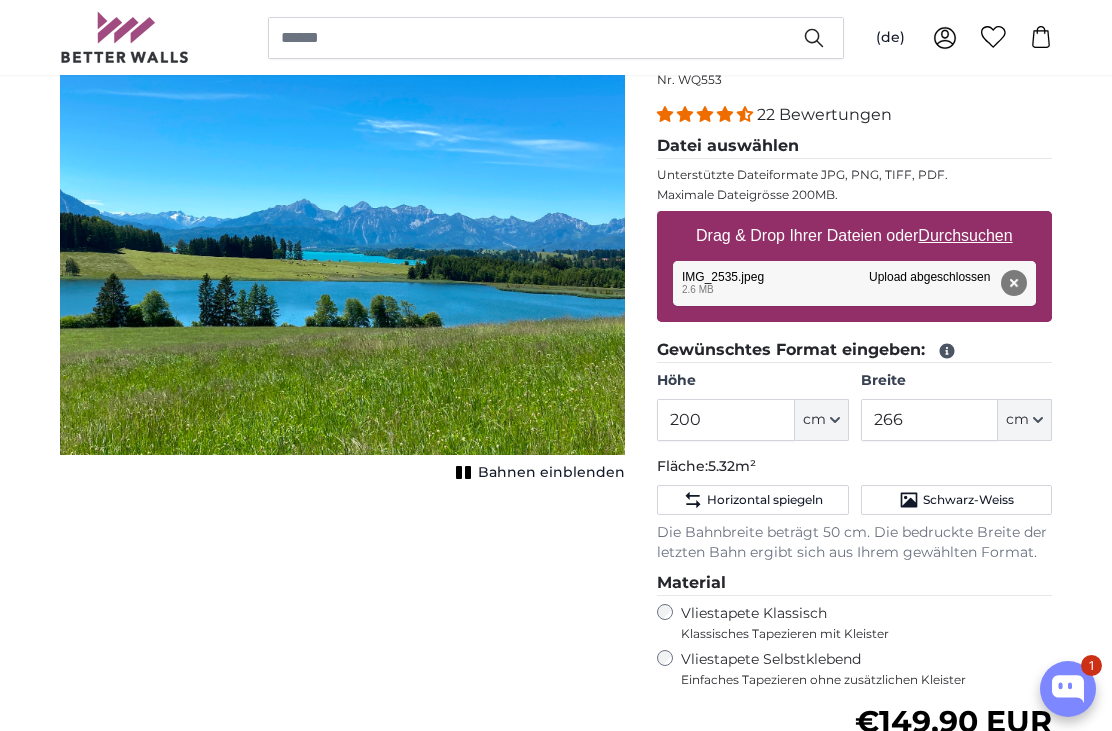 click 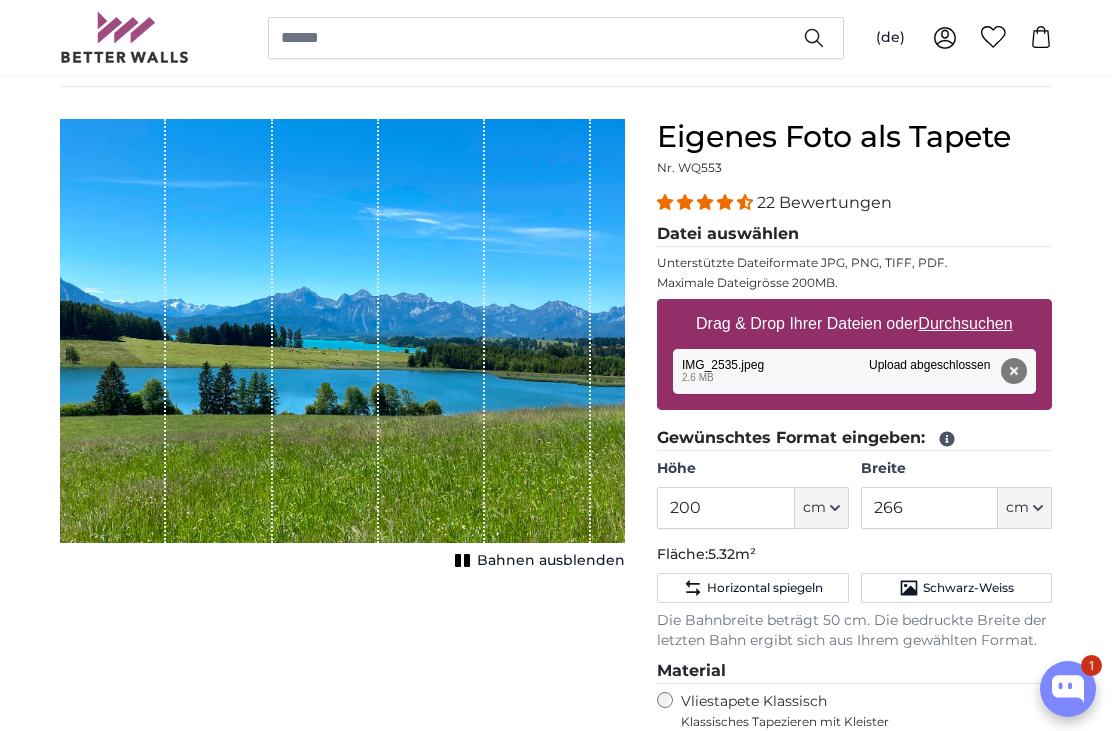 scroll, scrollTop: 140, scrollLeft: 0, axis: vertical 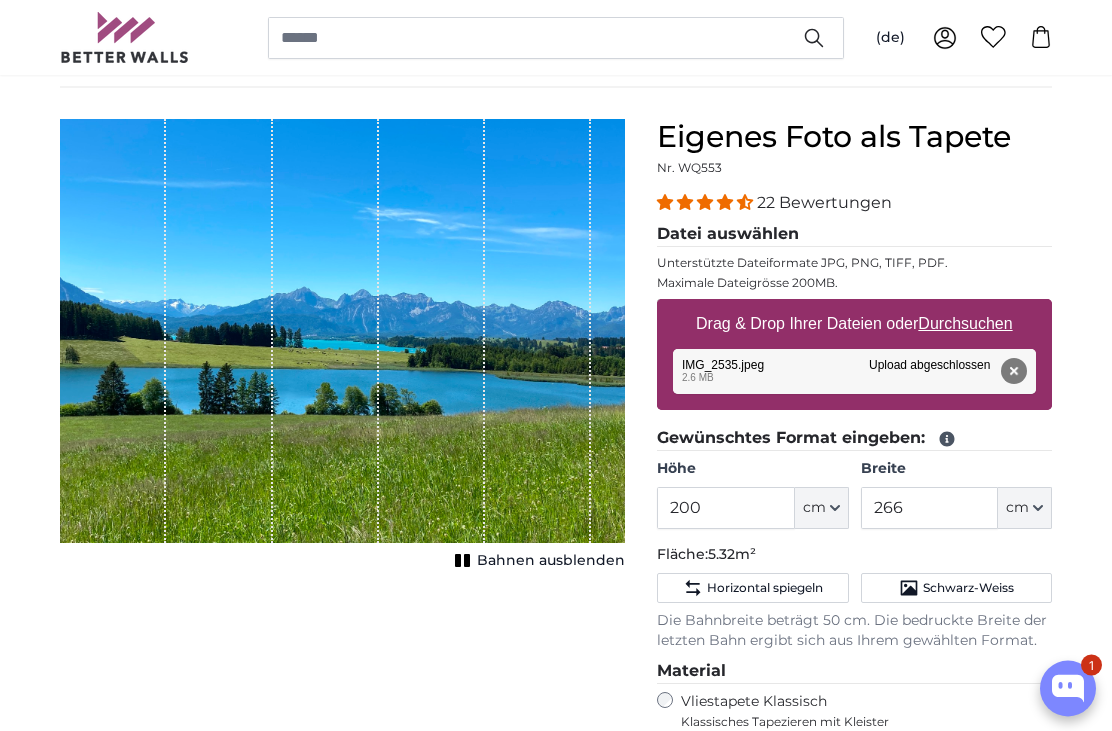 click on "Durchsuchen" at bounding box center (966, 324) 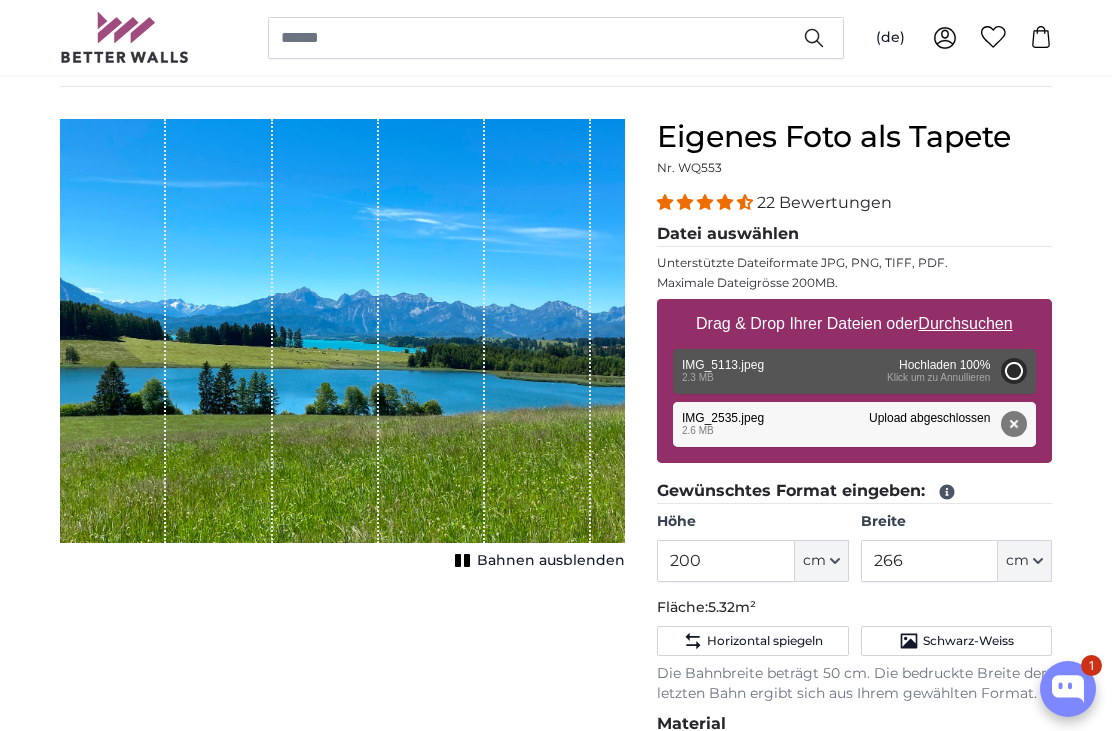 type on "150" 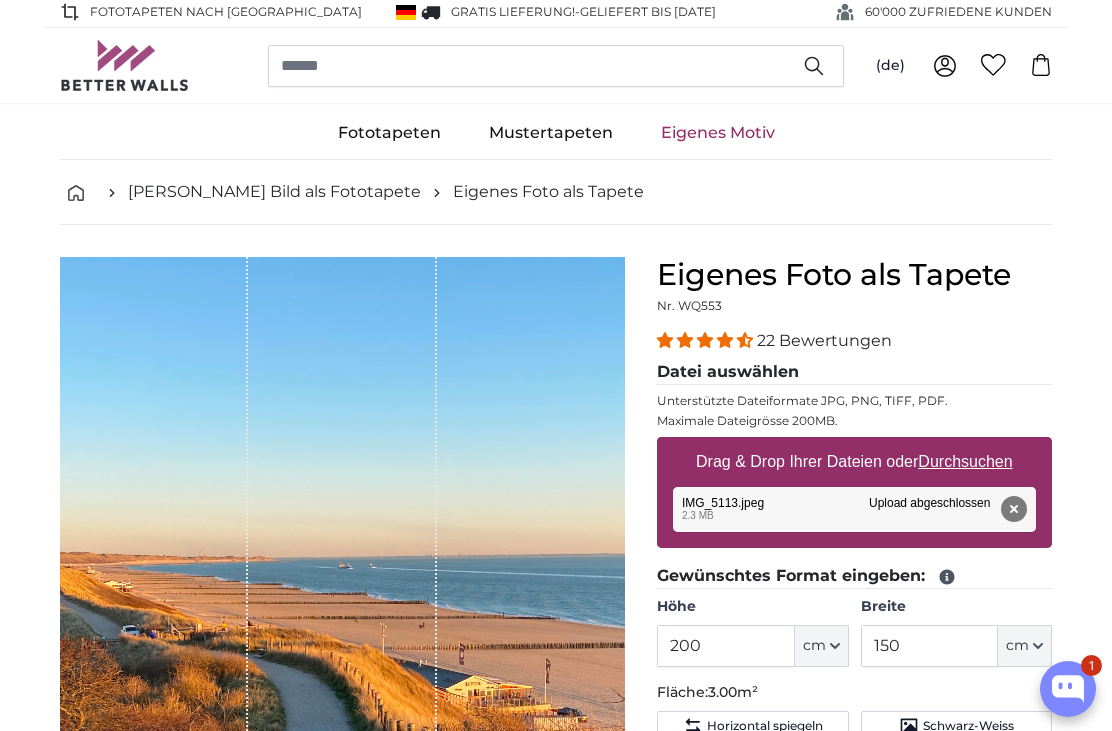 scroll, scrollTop: 0, scrollLeft: 0, axis: both 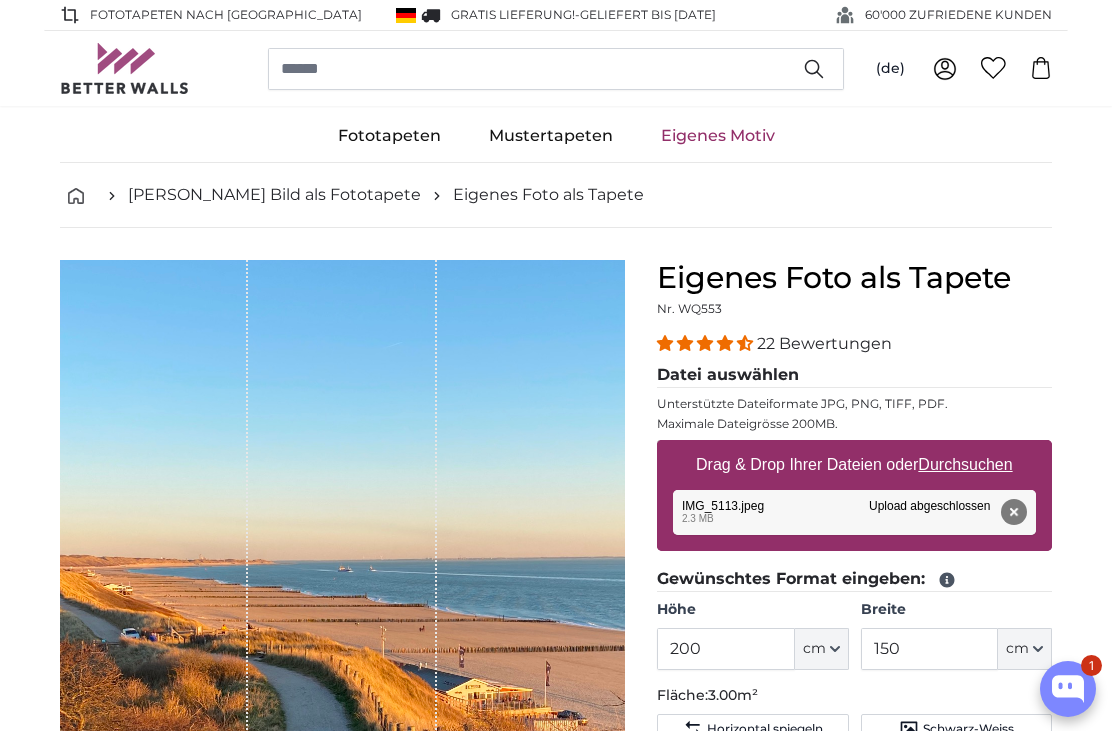 click on "Durchsuchen" at bounding box center [966, 464] 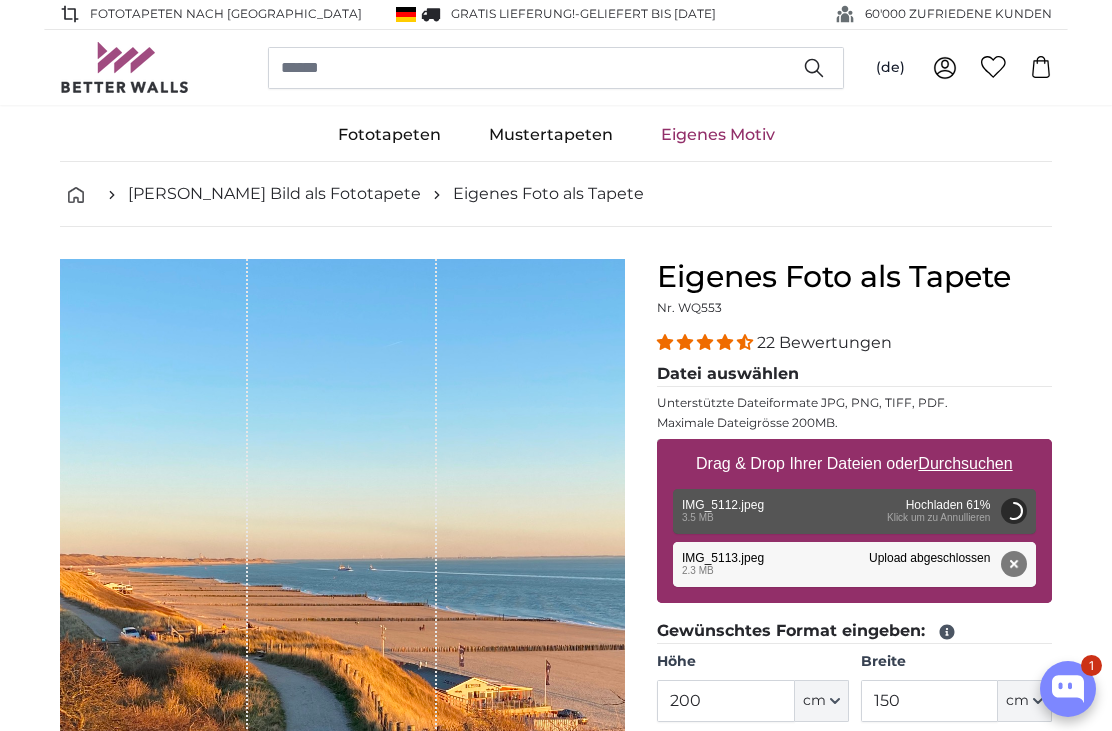 scroll, scrollTop: 0, scrollLeft: 0, axis: both 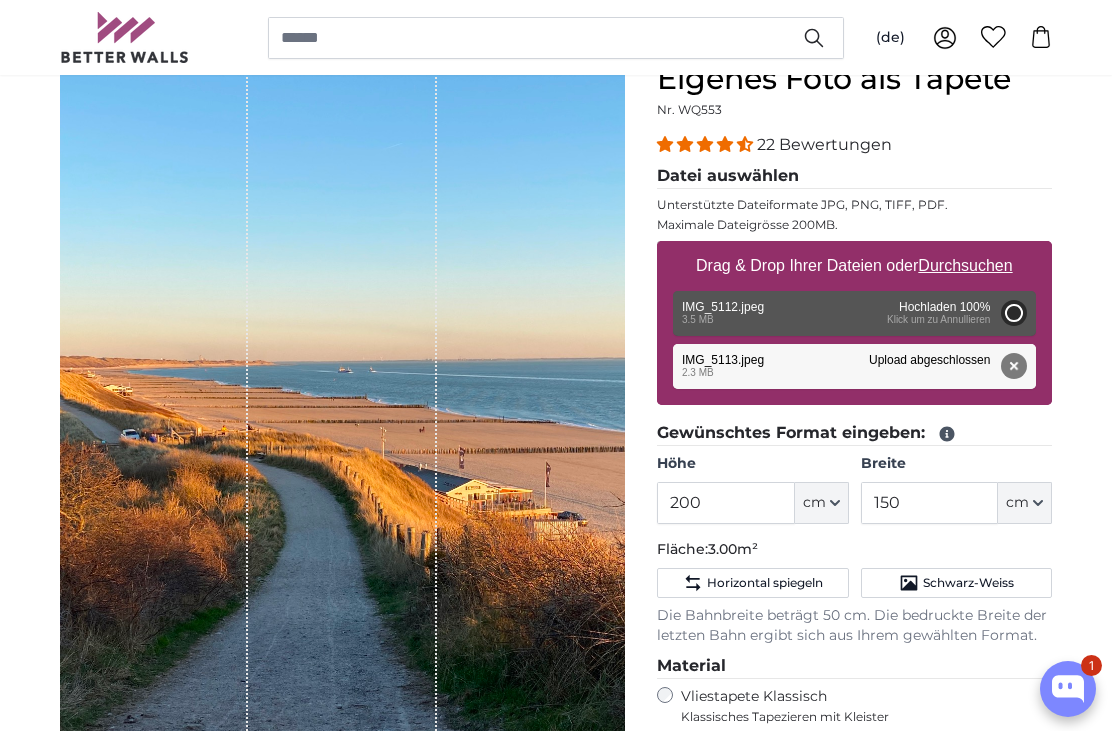 type on "266" 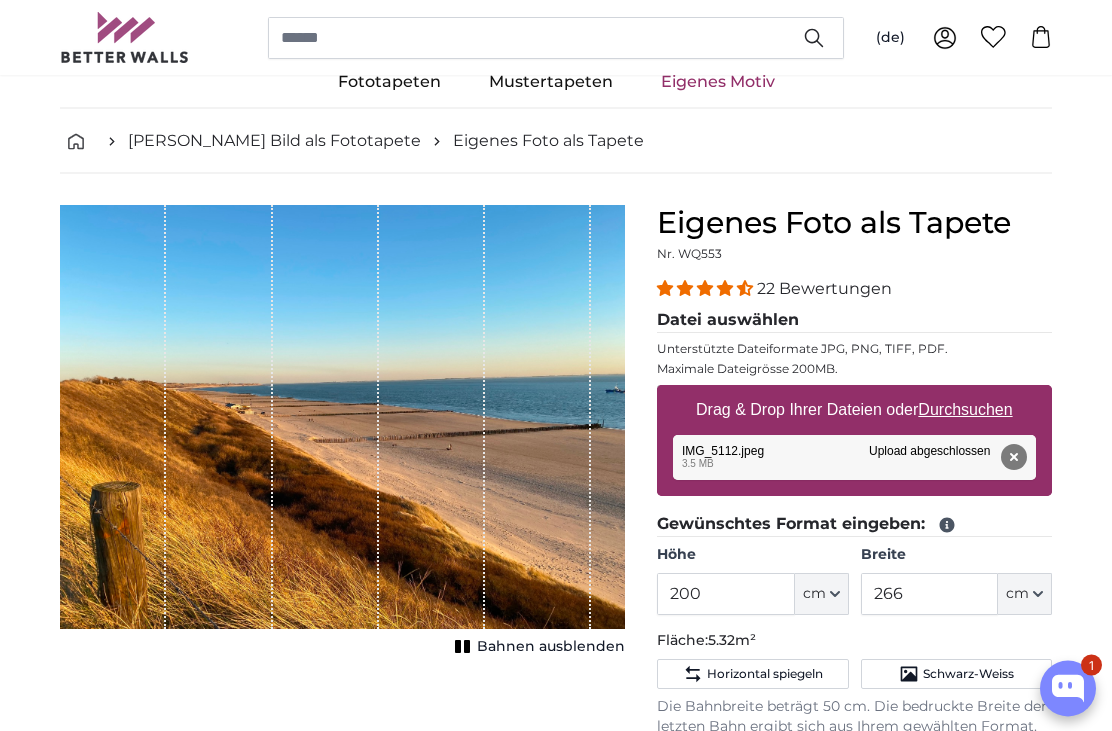 scroll, scrollTop: 0, scrollLeft: 0, axis: both 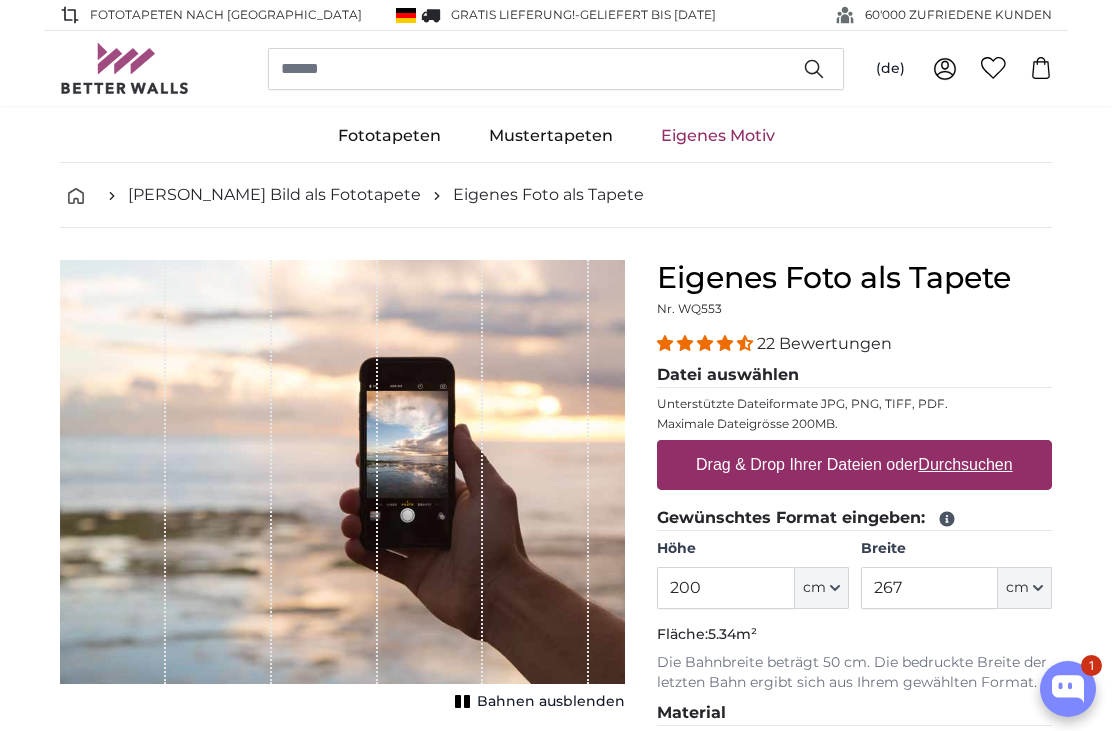click on "Eigenes Motiv" at bounding box center (718, 136) 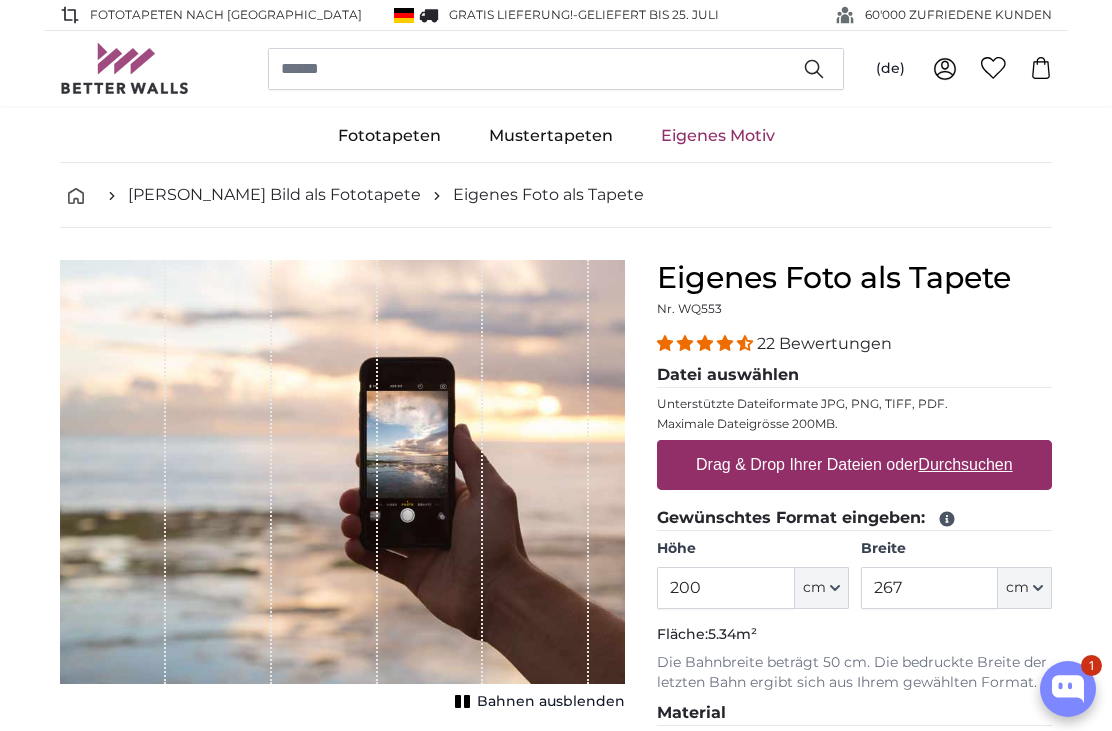 scroll, scrollTop: 0, scrollLeft: 0, axis: both 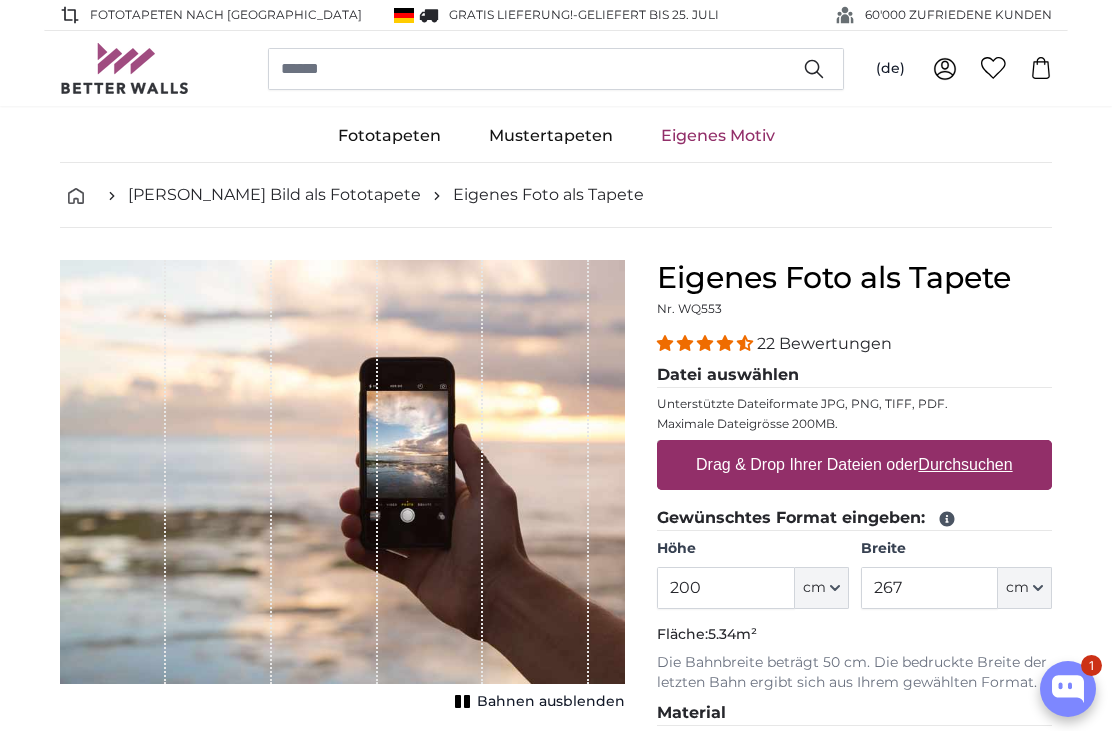 click on "Drag & Drop Ihrer Dateien oder  Durchsuchen" at bounding box center [854, 465] 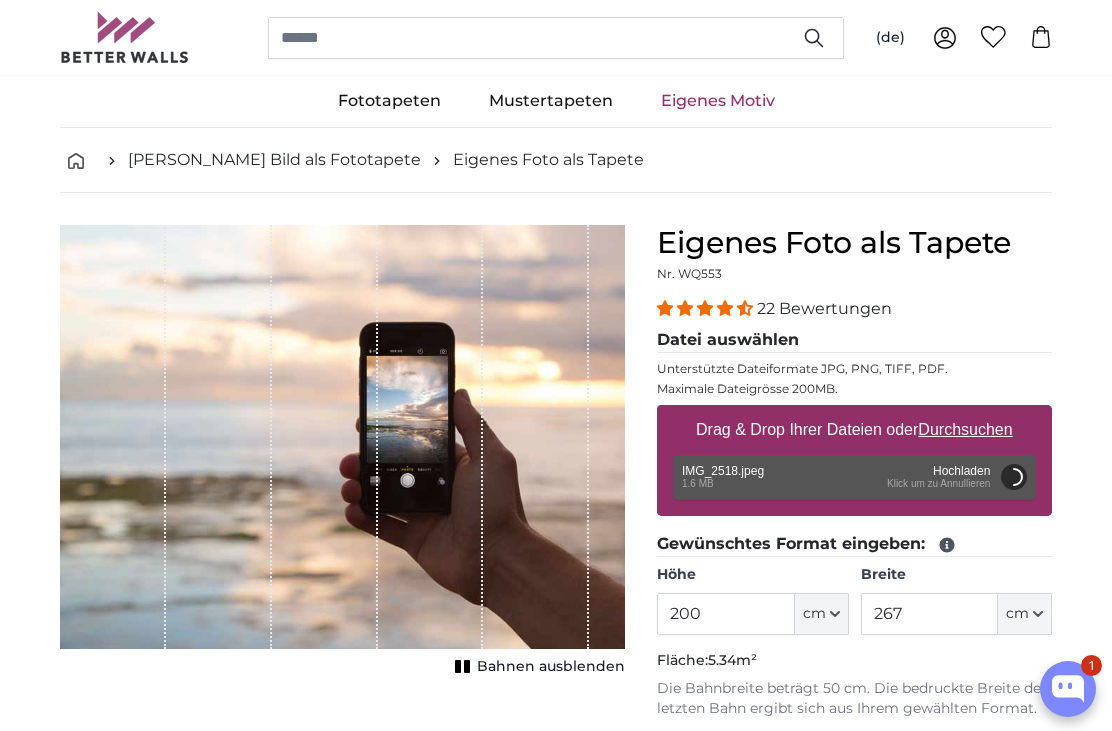 scroll, scrollTop: 51, scrollLeft: 0, axis: vertical 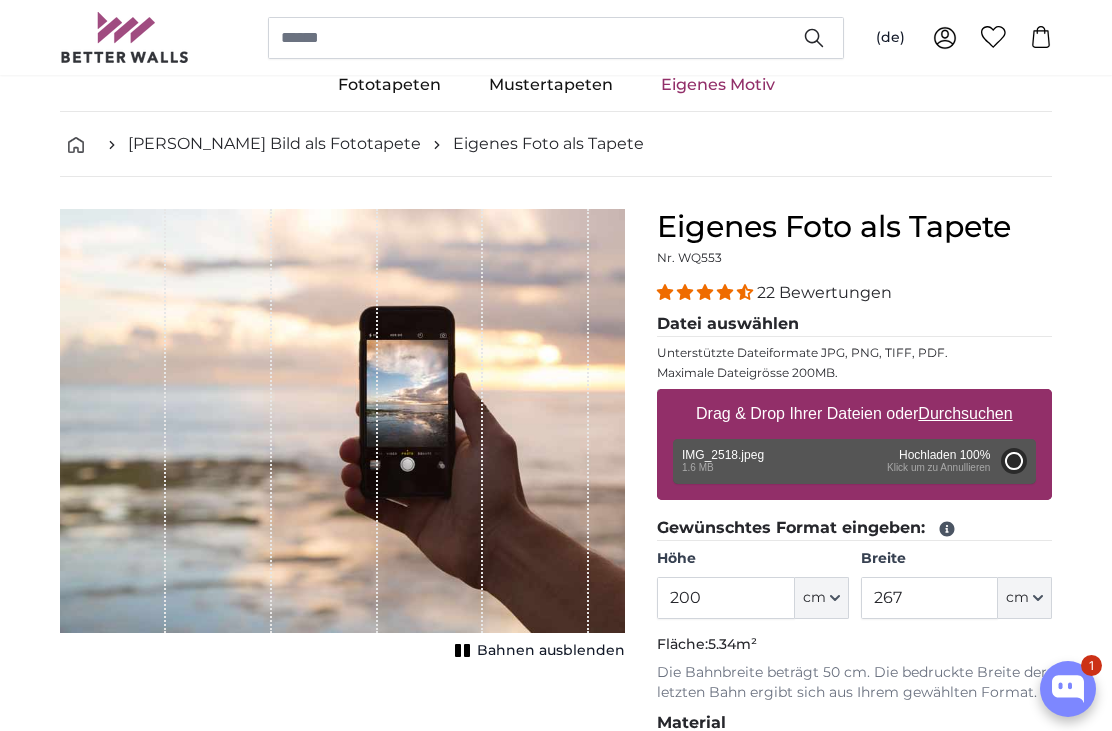 type on "266" 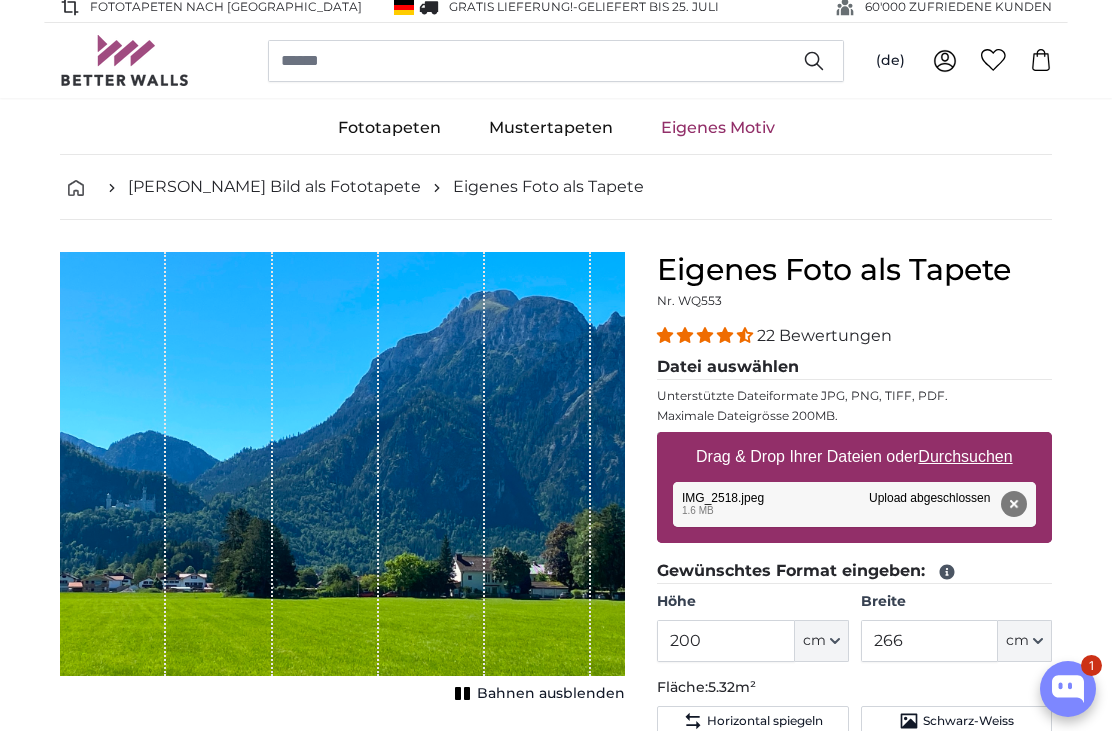 scroll, scrollTop: 0, scrollLeft: 0, axis: both 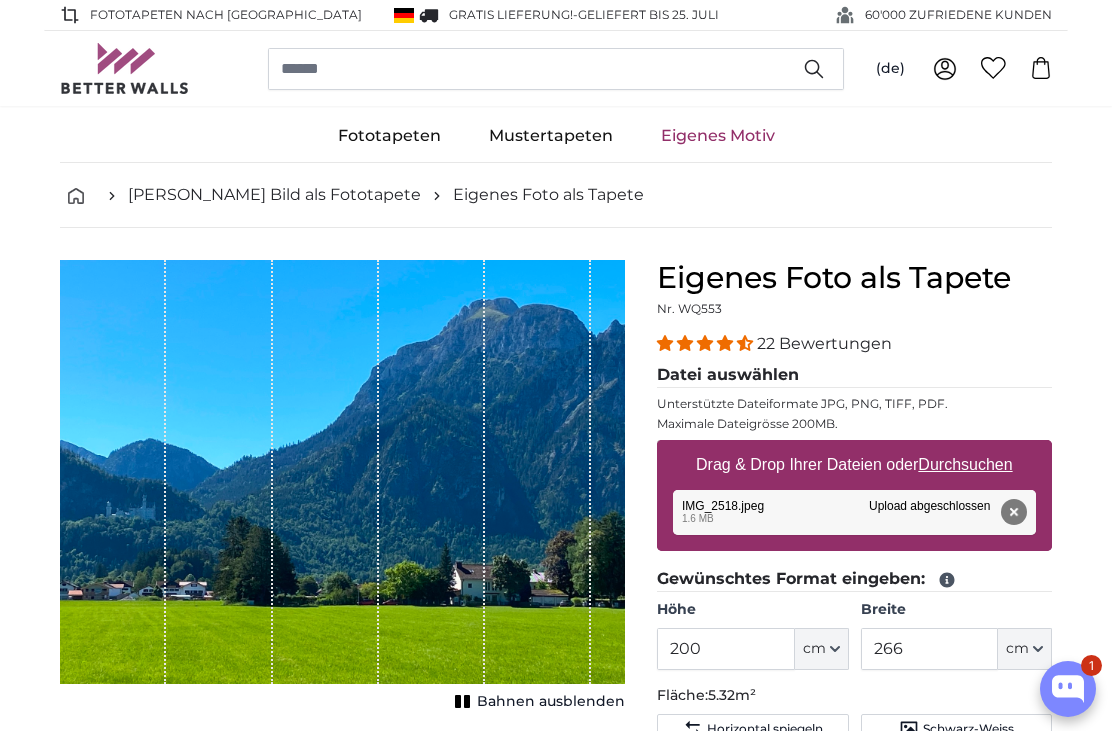 click on "Durchsuchen" at bounding box center (966, 464) 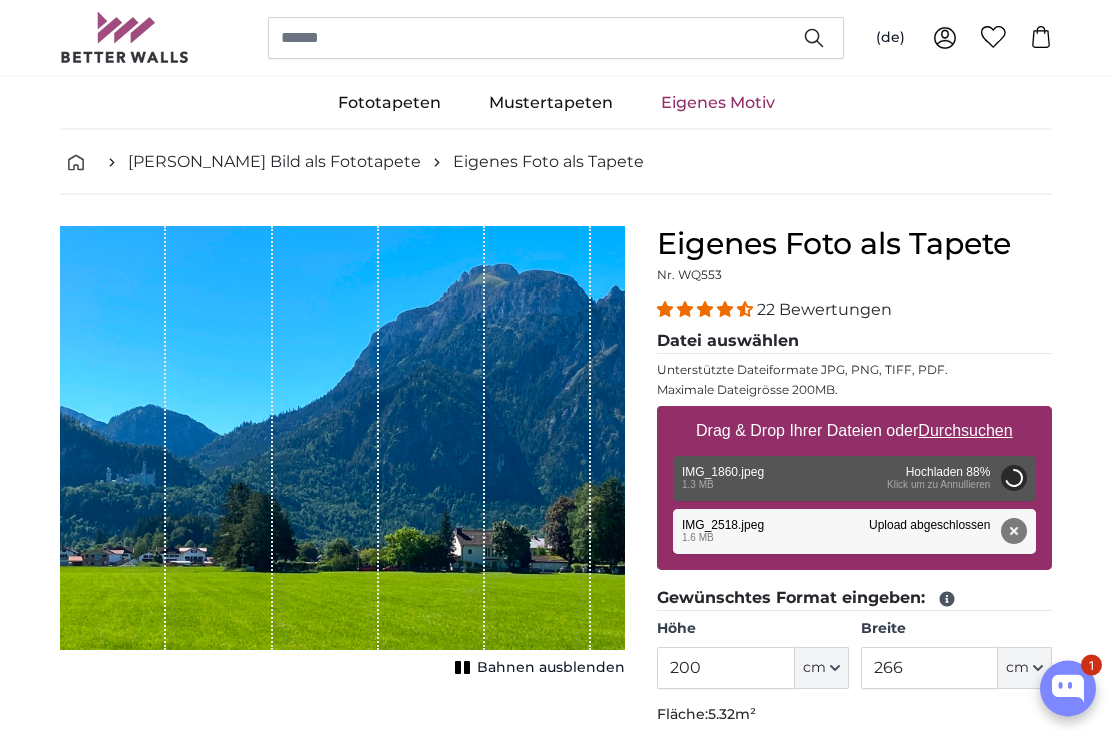 scroll, scrollTop: 34, scrollLeft: 0, axis: vertical 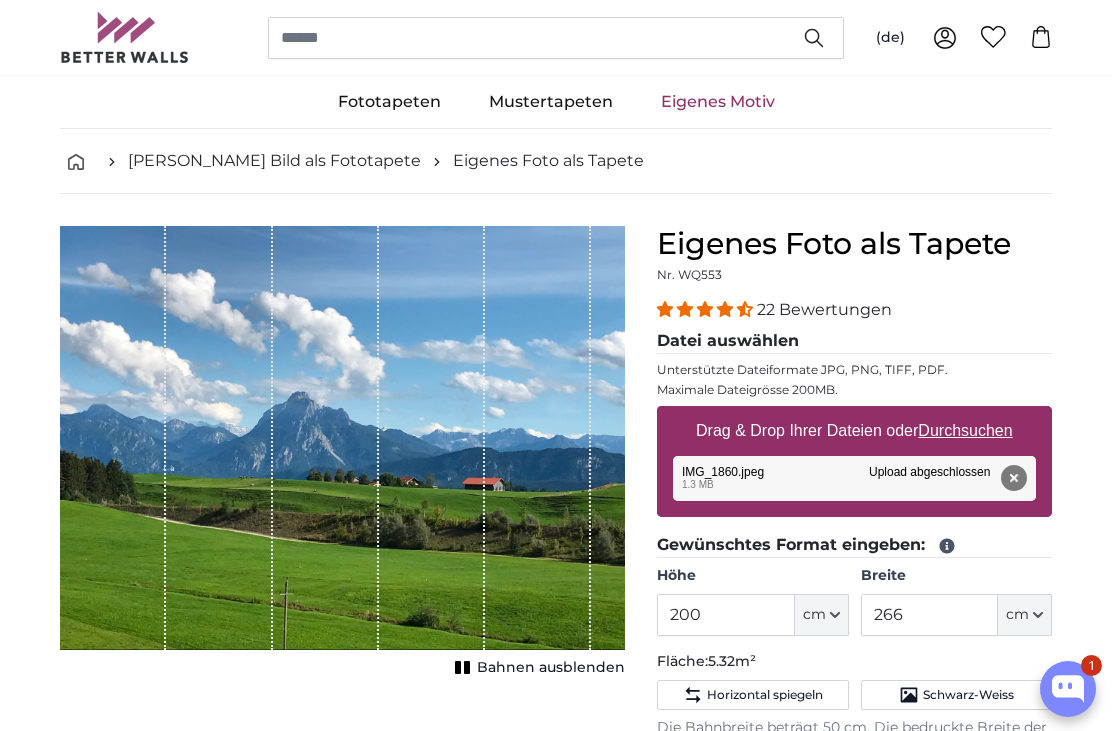click on "Durchsuchen" at bounding box center [966, 430] 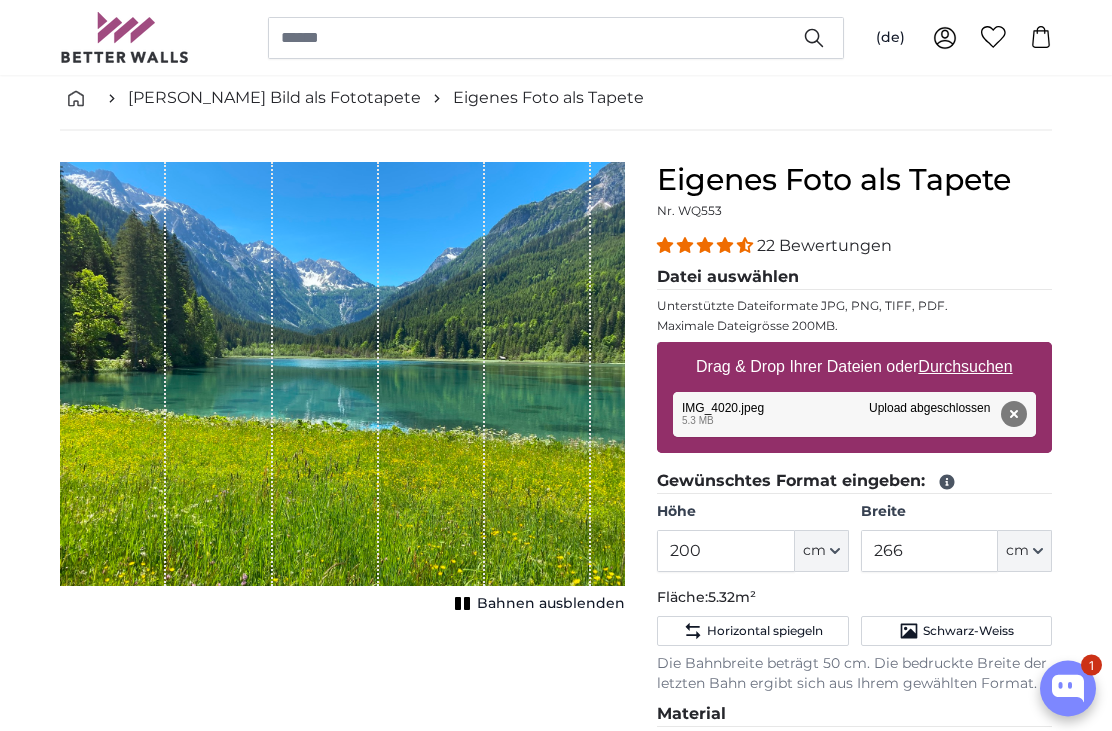 scroll, scrollTop: 0, scrollLeft: 0, axis: both 